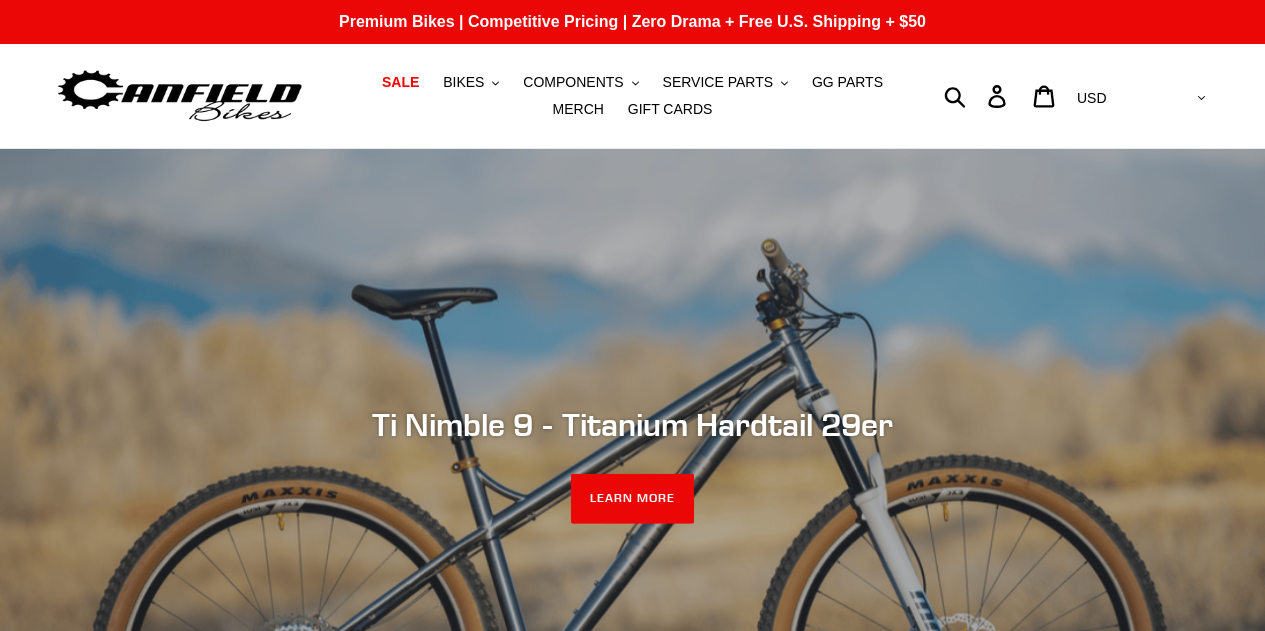 scroll, scrollTop: 0, scrollLeft: 0, axis: both 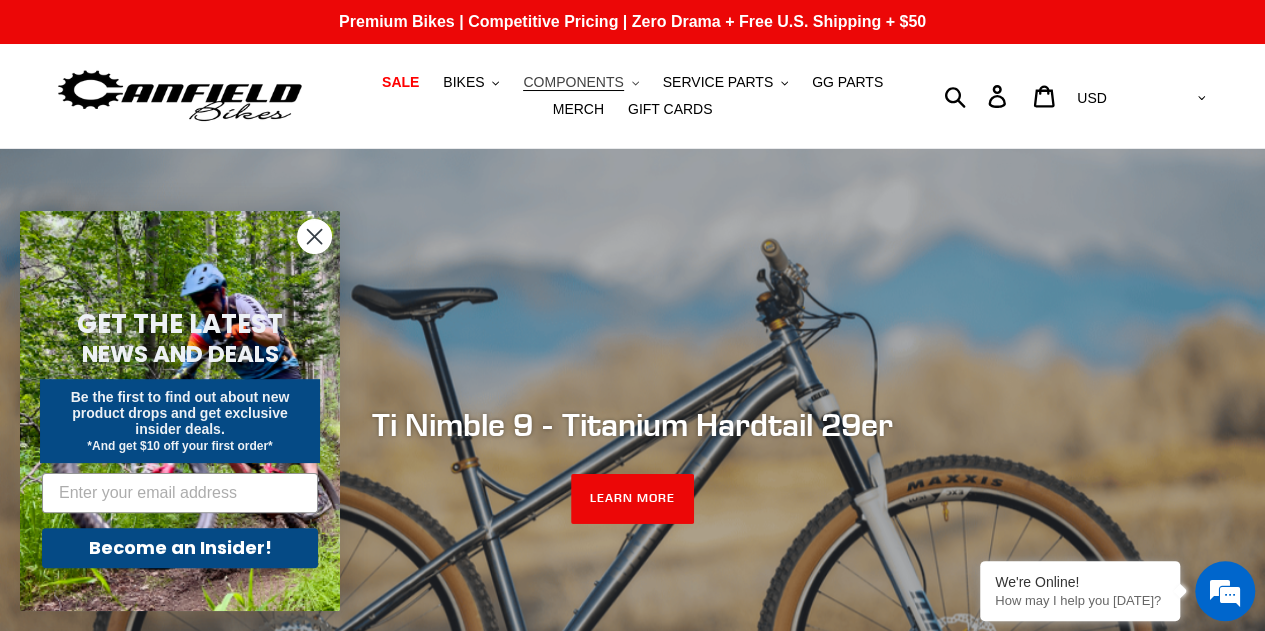 click on "COMPONENTS .cls-1{fill:#231f20}" at bounding box center [580, 82] 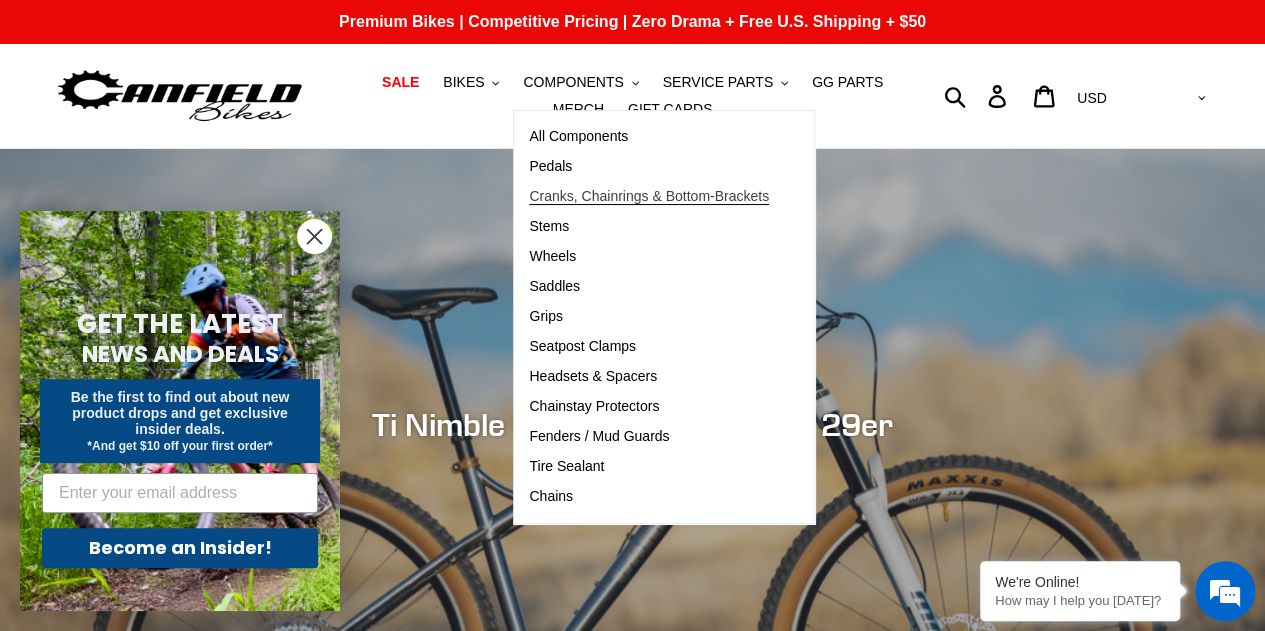 click on "Cranks, Chainrings & Bottom-Brackets" at bounding box center (649, 196) 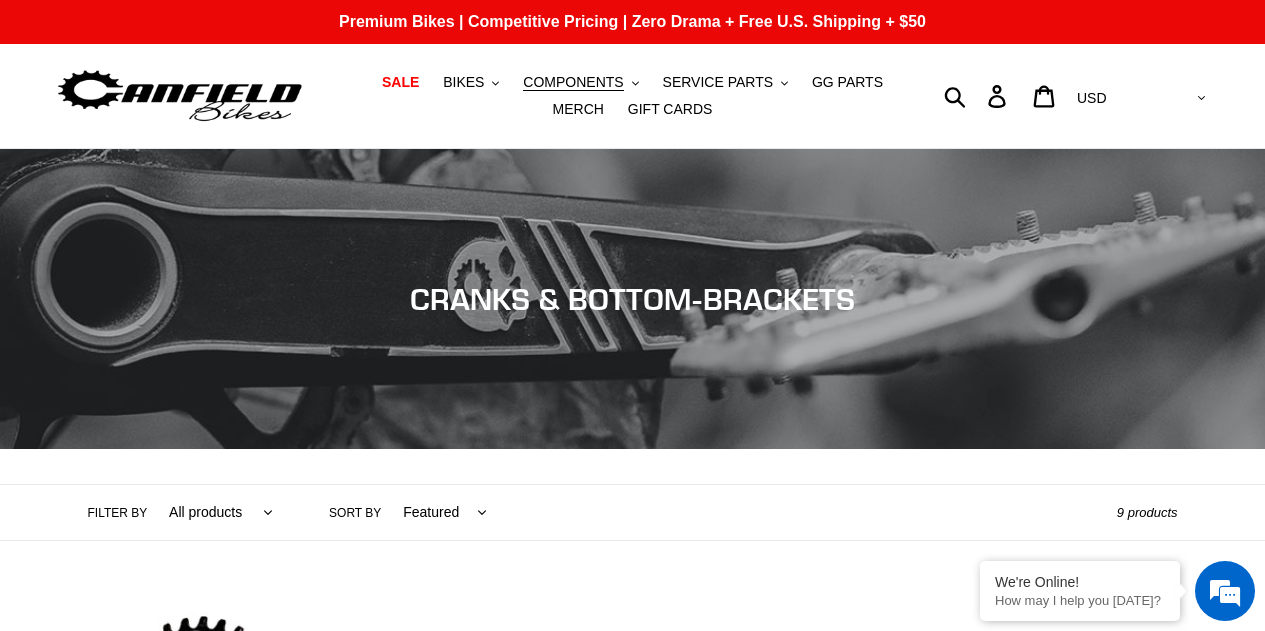 scroll, scrollTop: 0, scrollLeft: 0, axis: both 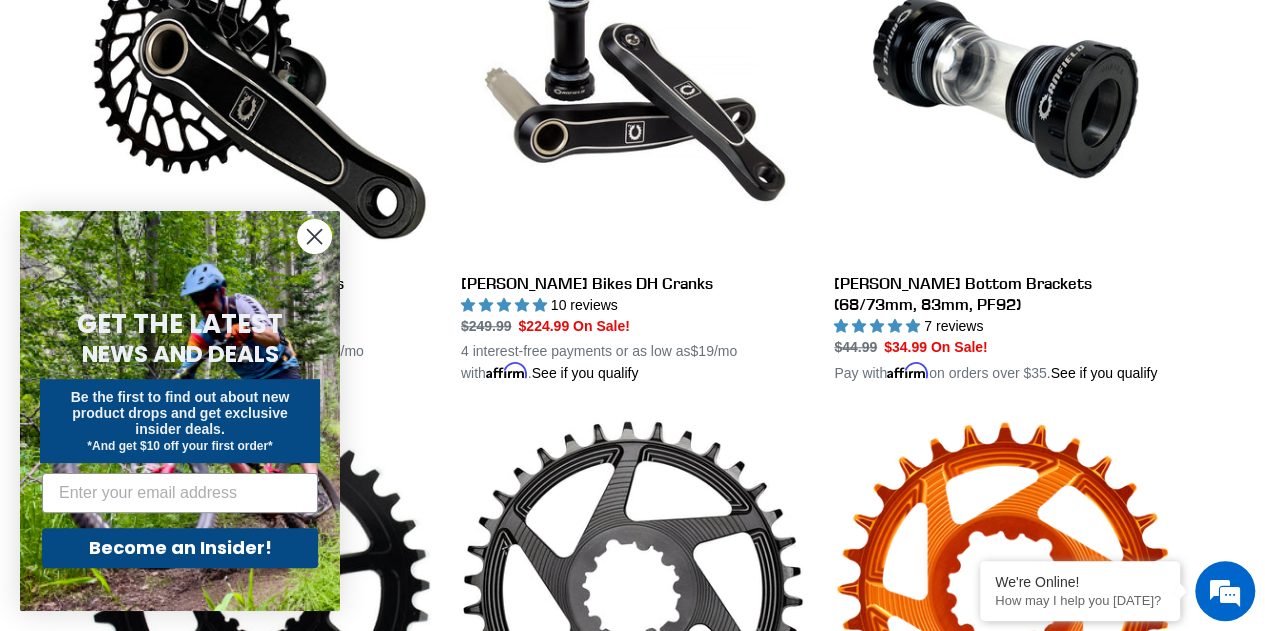 click 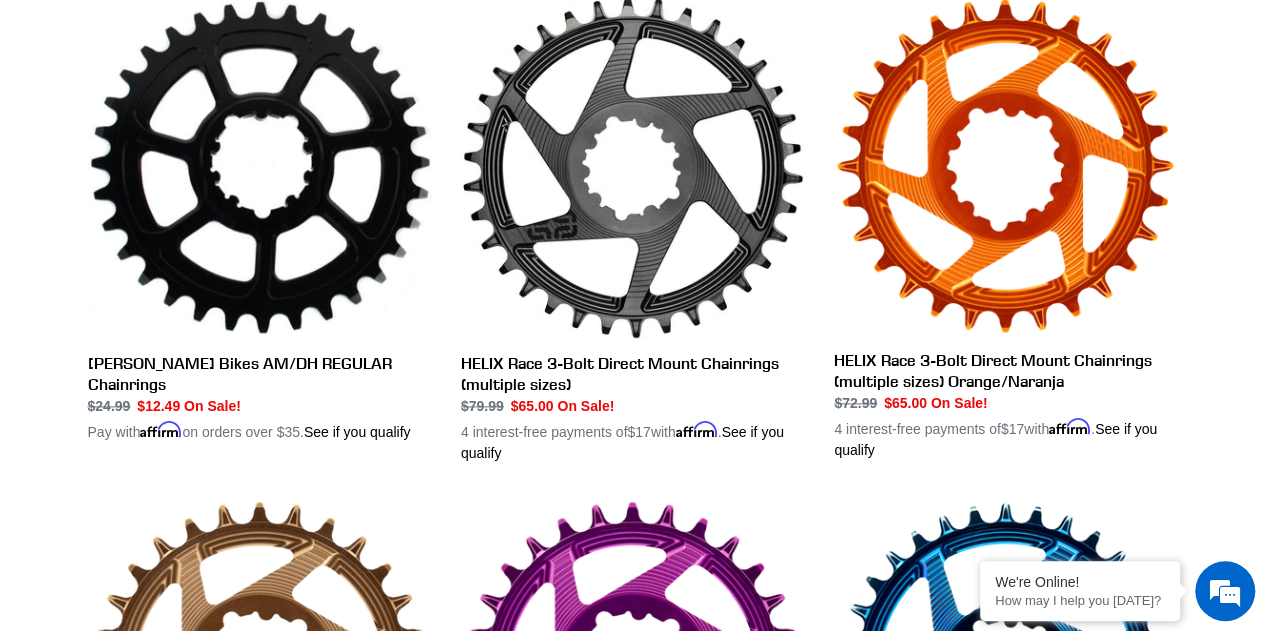scroll, scrollTop: 1104, scrollLeft: 0, axis: vertical 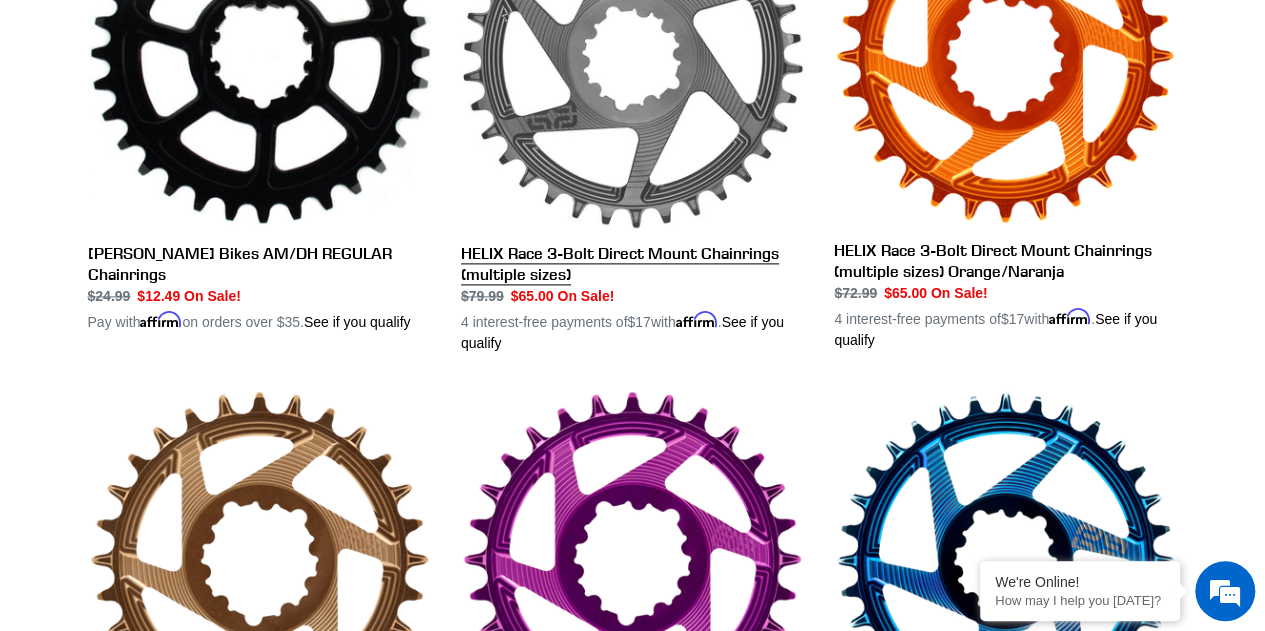 click on "HELIX Race 3-Bolt Direct Mount Chainrings (multiple sizes)" at bounding box center (632, 120) 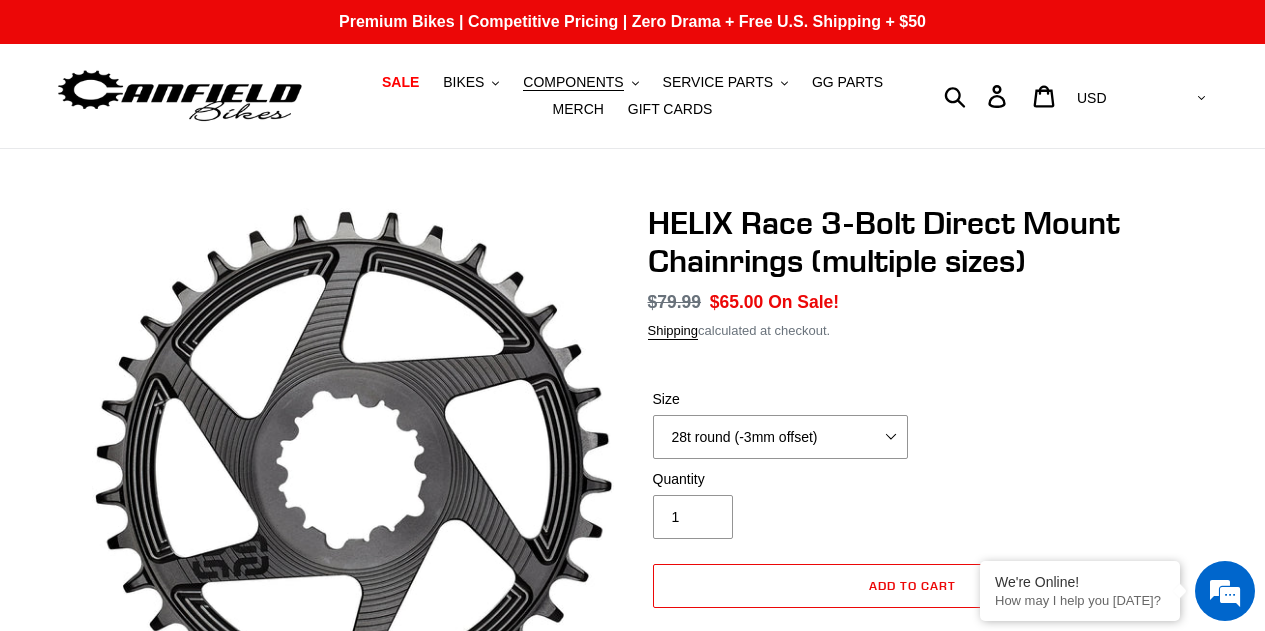 scroll, scrollTop: 0, scrollLeft: 0, axis: both 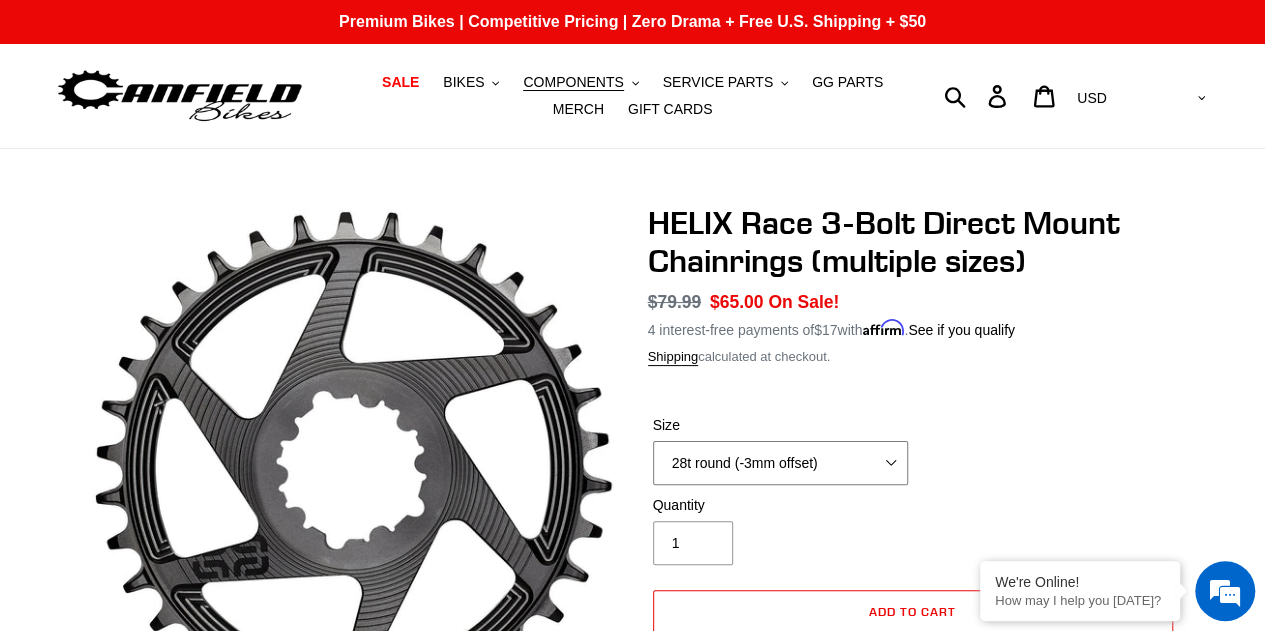 click on "28t round (-3mm offset)
30t round (-3mm offset)
32t round (-3mm offset)
34t round (-3mm offset)" at bounding box center [780, 463] 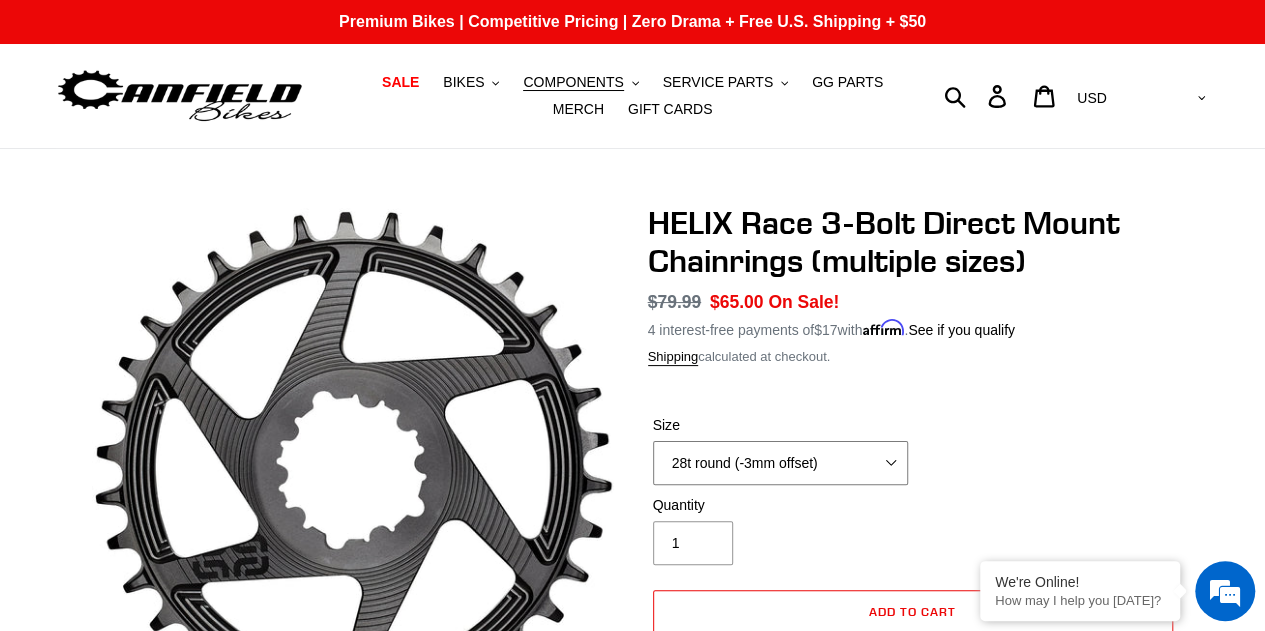 select on "30t round (-3mm offset)" 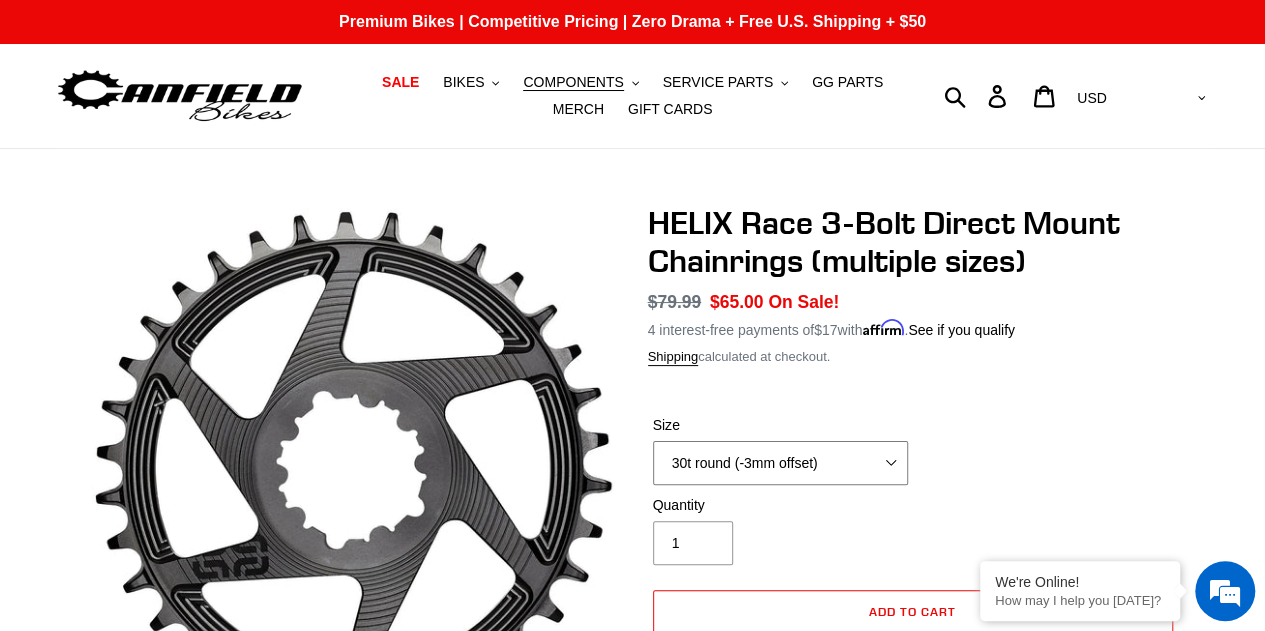 click on "28t round (-3mm offset)
30t round (-3mm offset)
32t round (-3mm offset)
34t round (-3mm offset)" at bounding box center (780, 463) 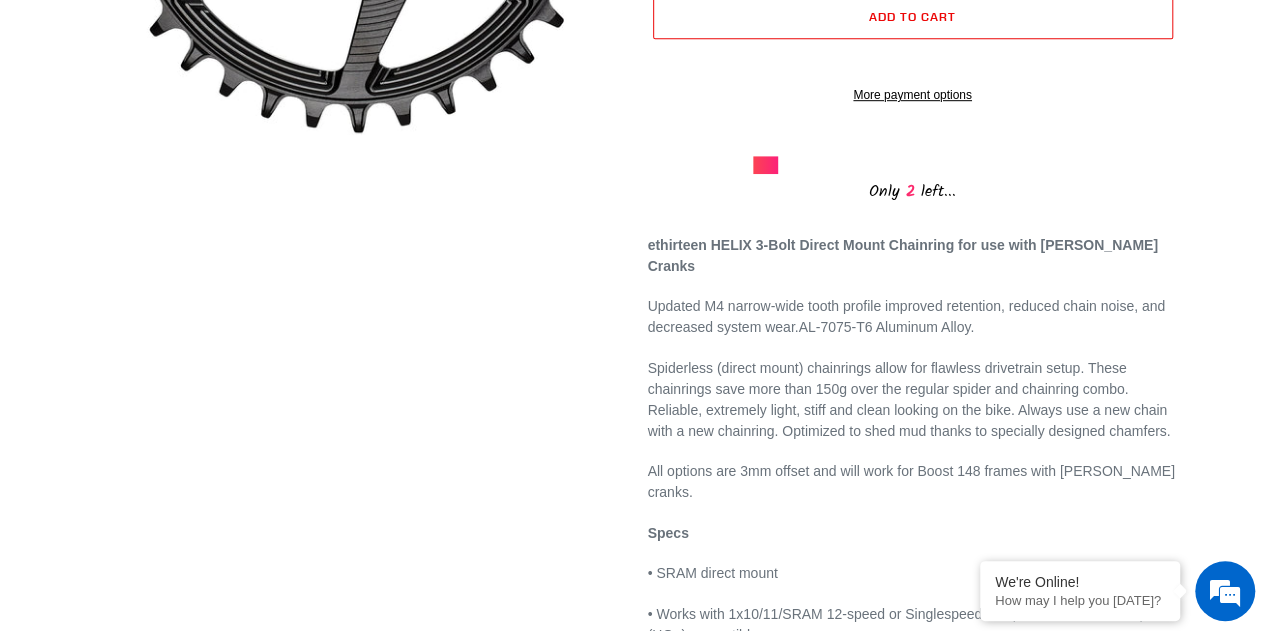 scroll, scrollTop: 596, scrollLeft: 0, axis: vertical 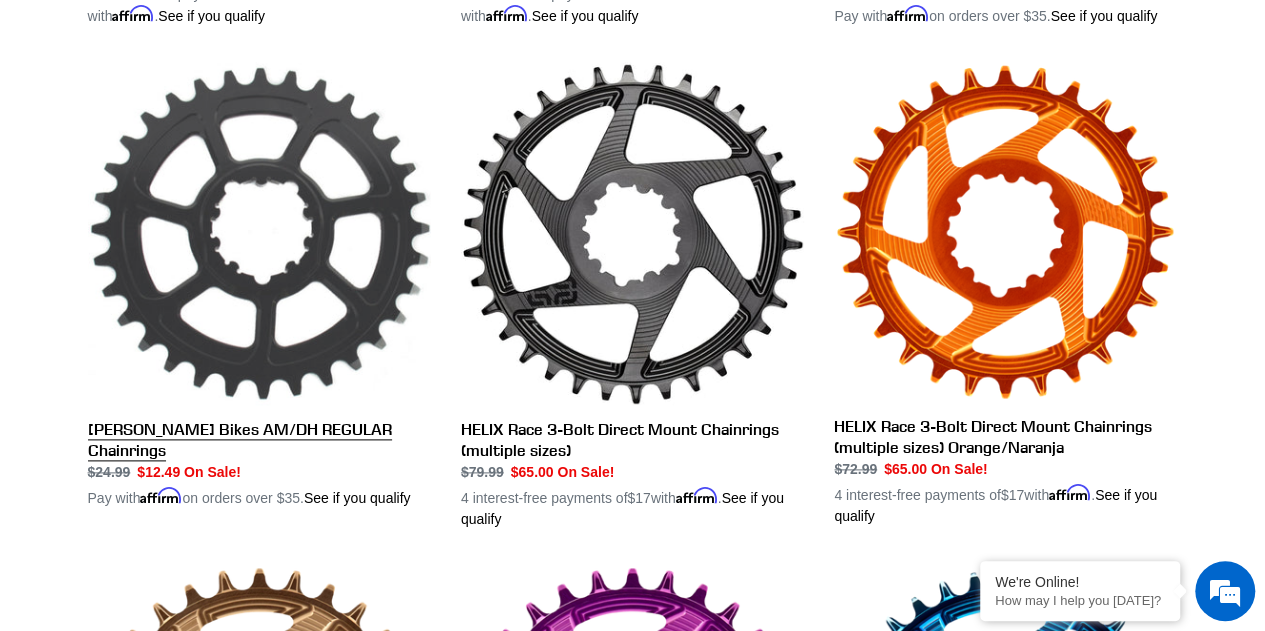 click on "[PERSON_NAME] Bikes AM/DH REGULAR Chainrings" at bounding box center (259, 285) 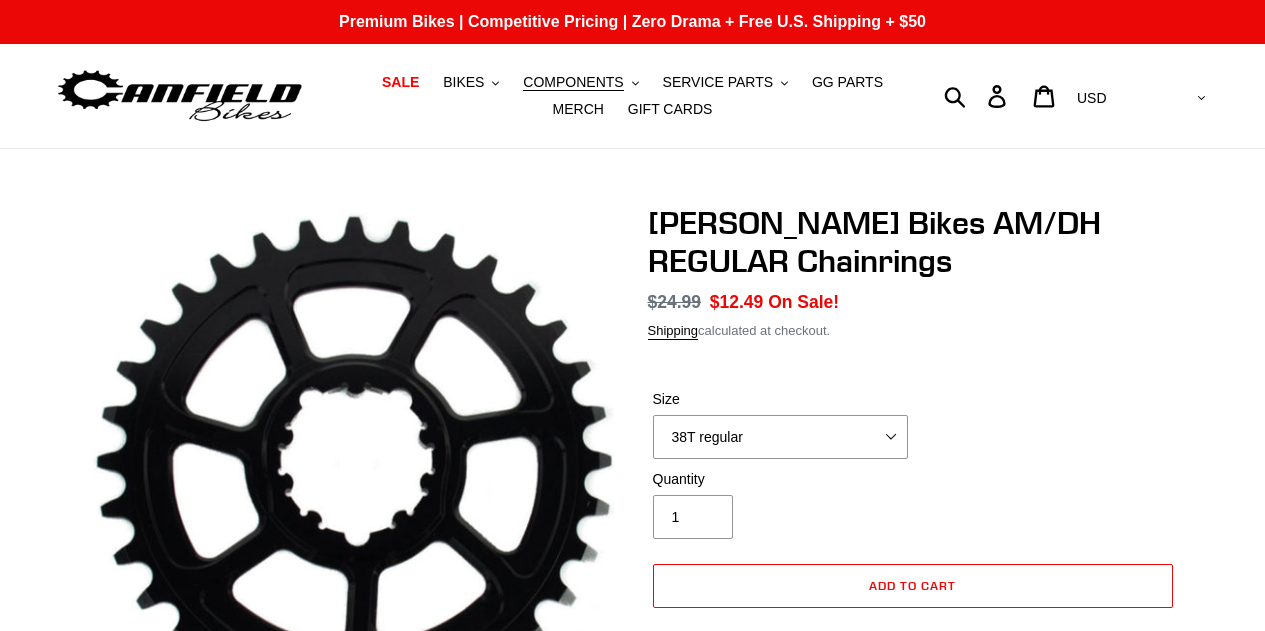 scroll, scrollTop: 0, scrollLeft: 0, axis: both 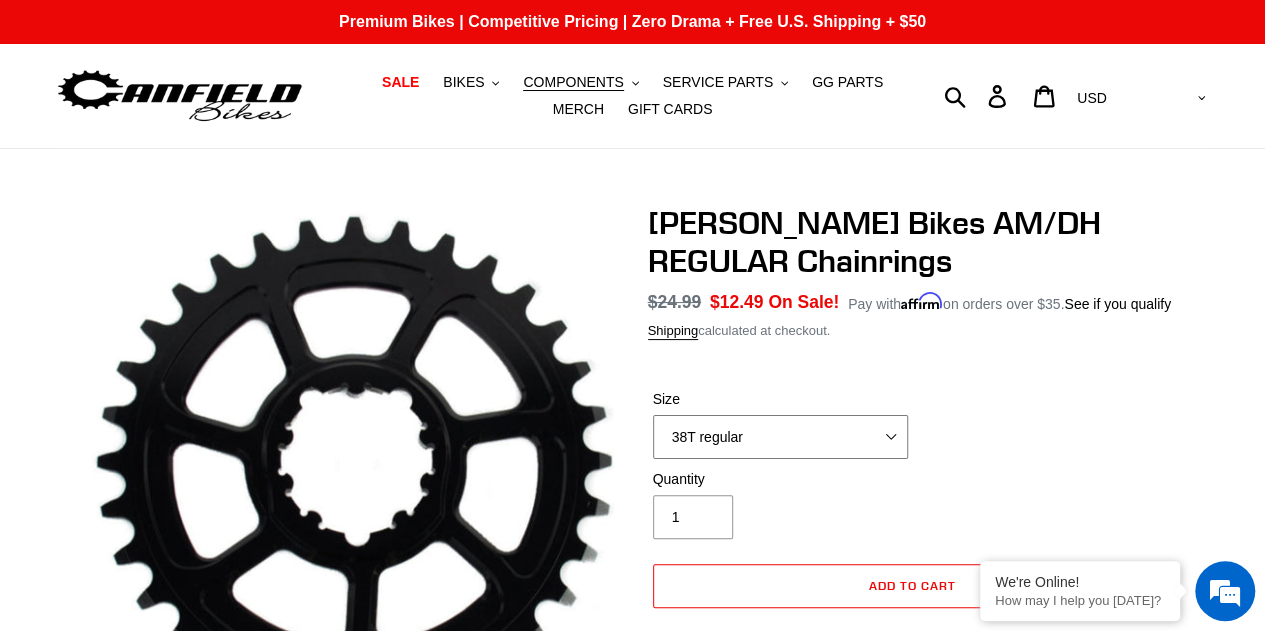 click on "38T regular" at bounding box center [780, 437] 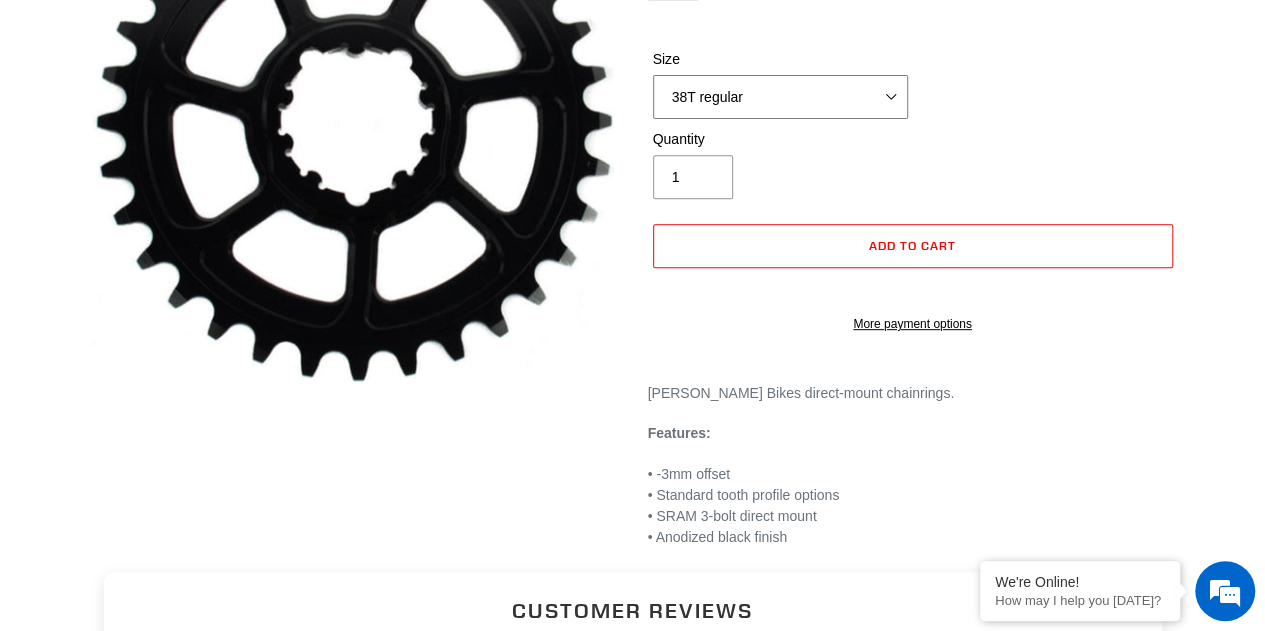 scroll, scrollTop: 339, scrollLeft: 0, axis: vertical 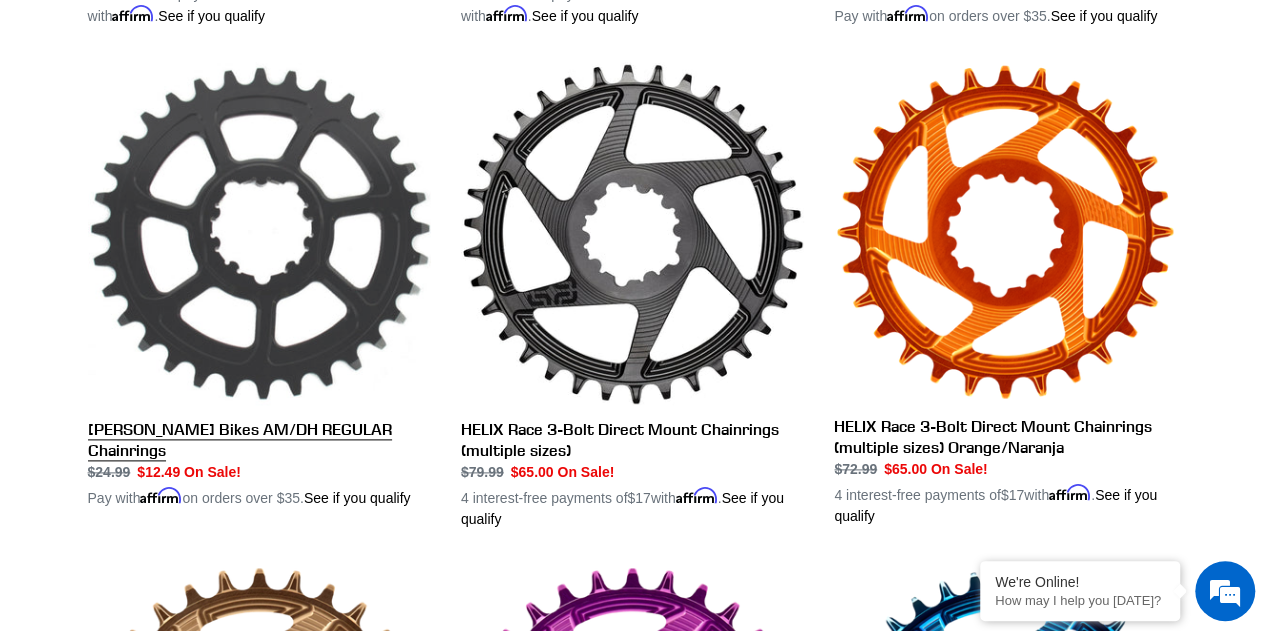 click on "[PERSON_NAME] Bikes AM/DH REGULAR Chainrings" at bounding box center (259, 285) 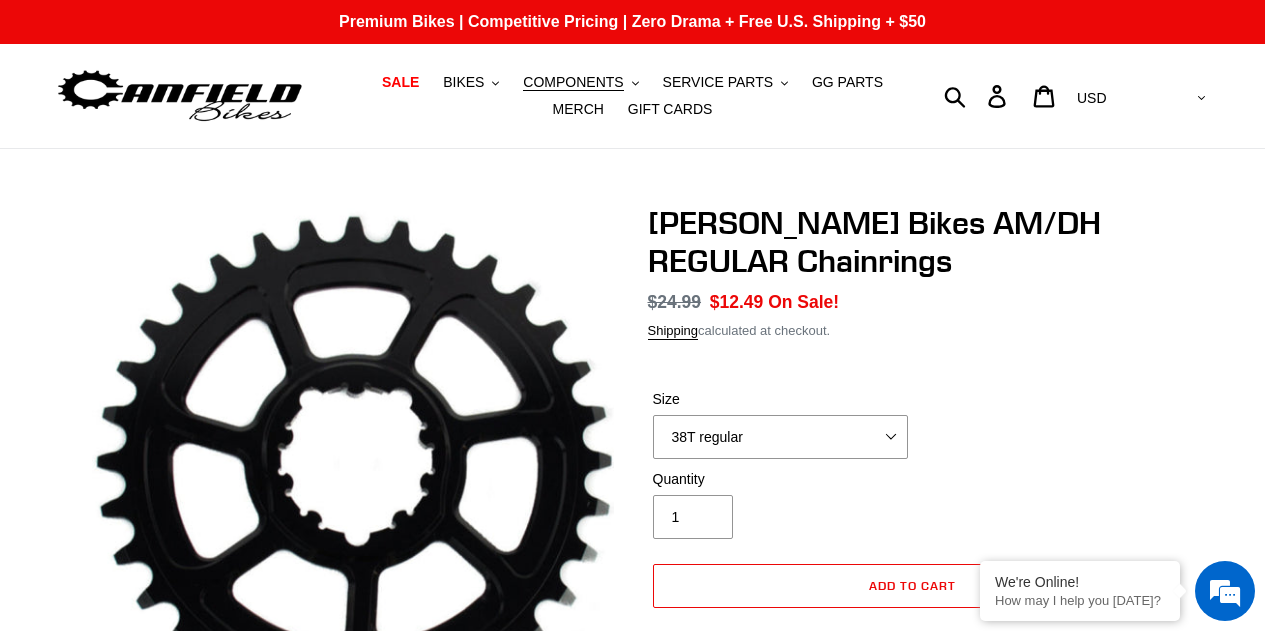 scroll, scrollTop: 0, scrollLeft: 0, axis: both 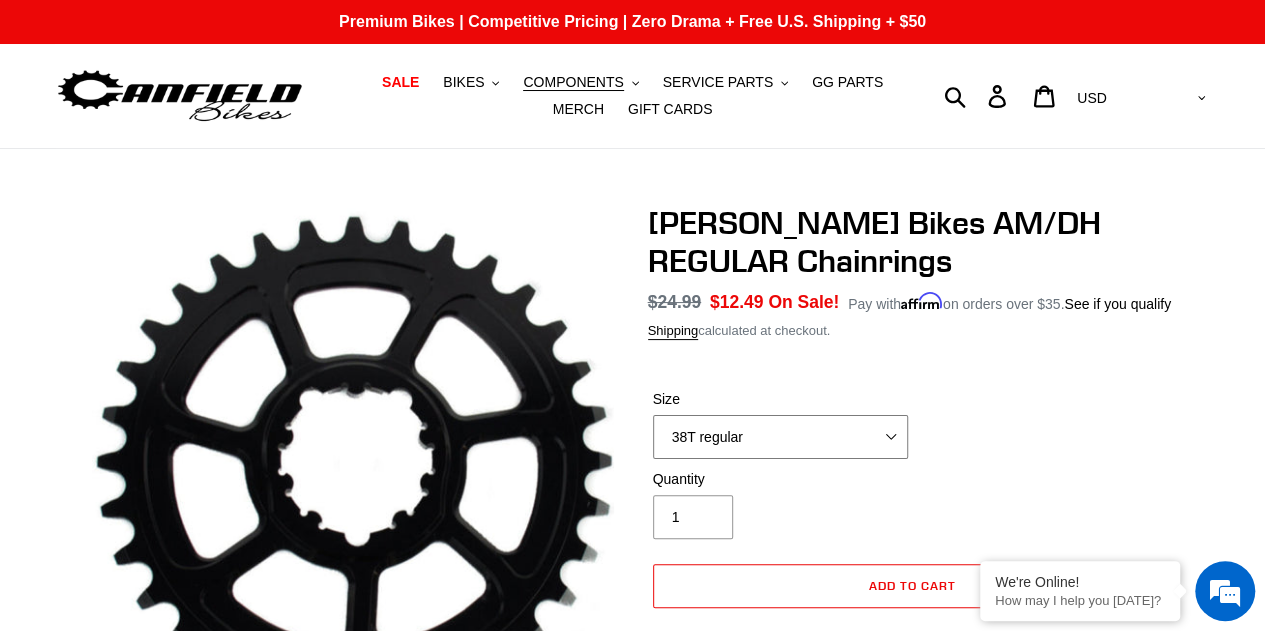 click on "38T regular" at bounding box center (780, 437) 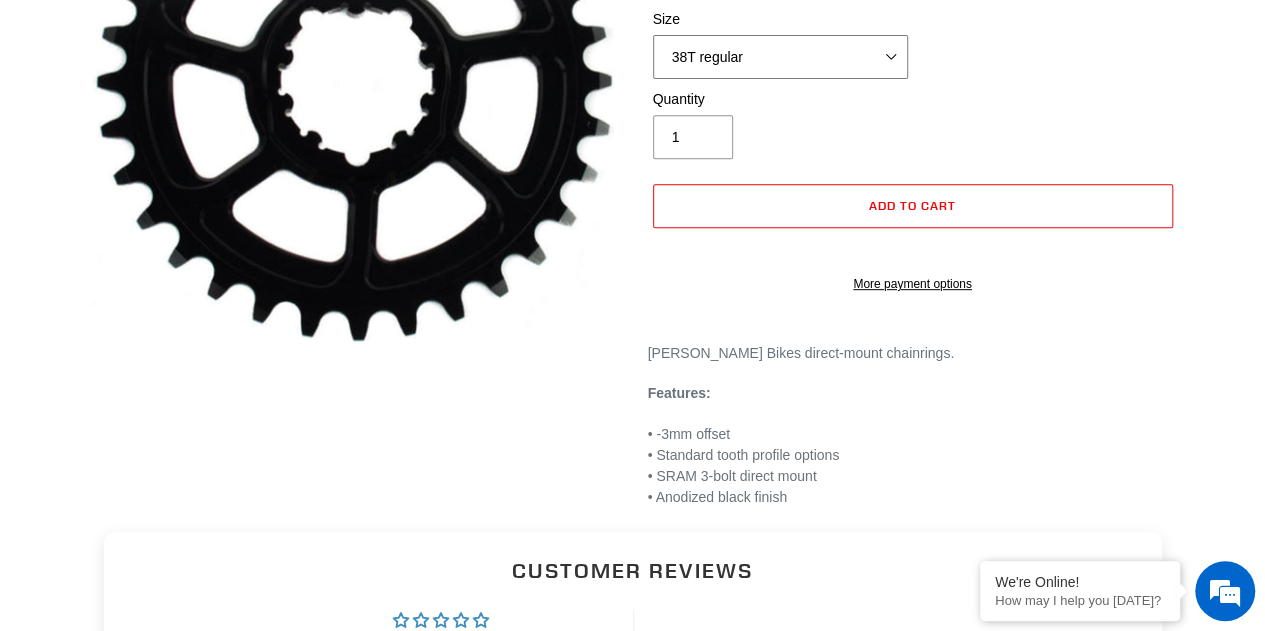 scroll, scrollTop: 388, scrollLeft: 0, axis: vertical 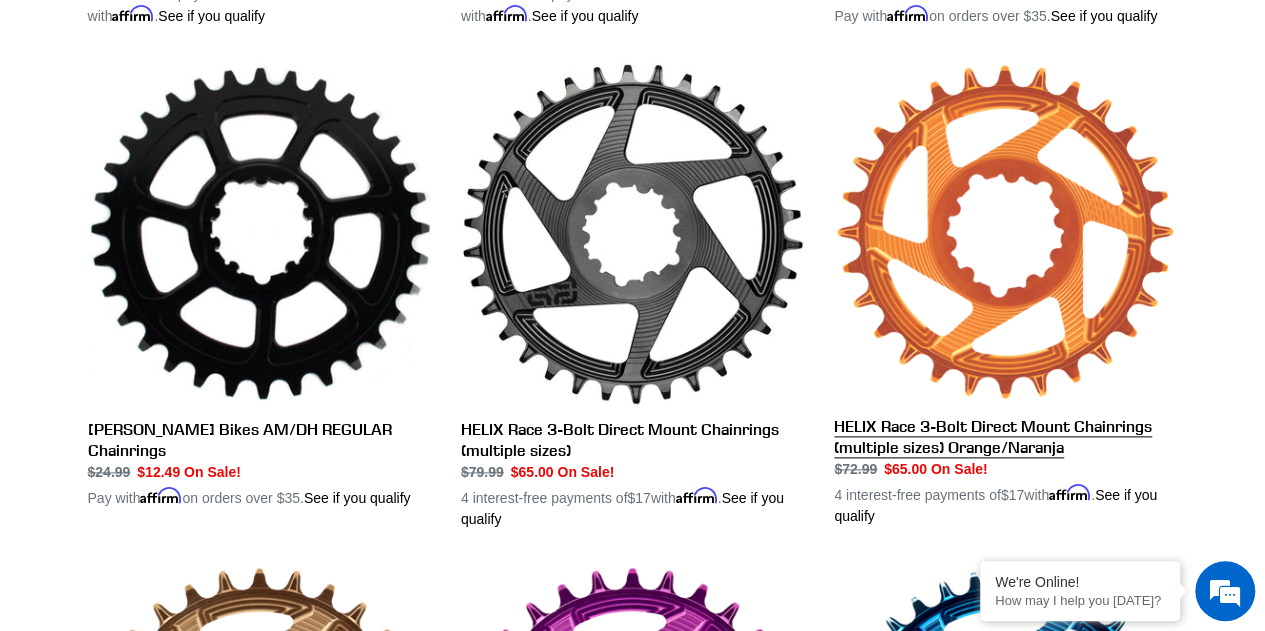 click on "HELIX Race 3-Bolt Direct Mount Chainrings (multiple sizes) Orange/Naranja" at bounding box center (1005, 294) 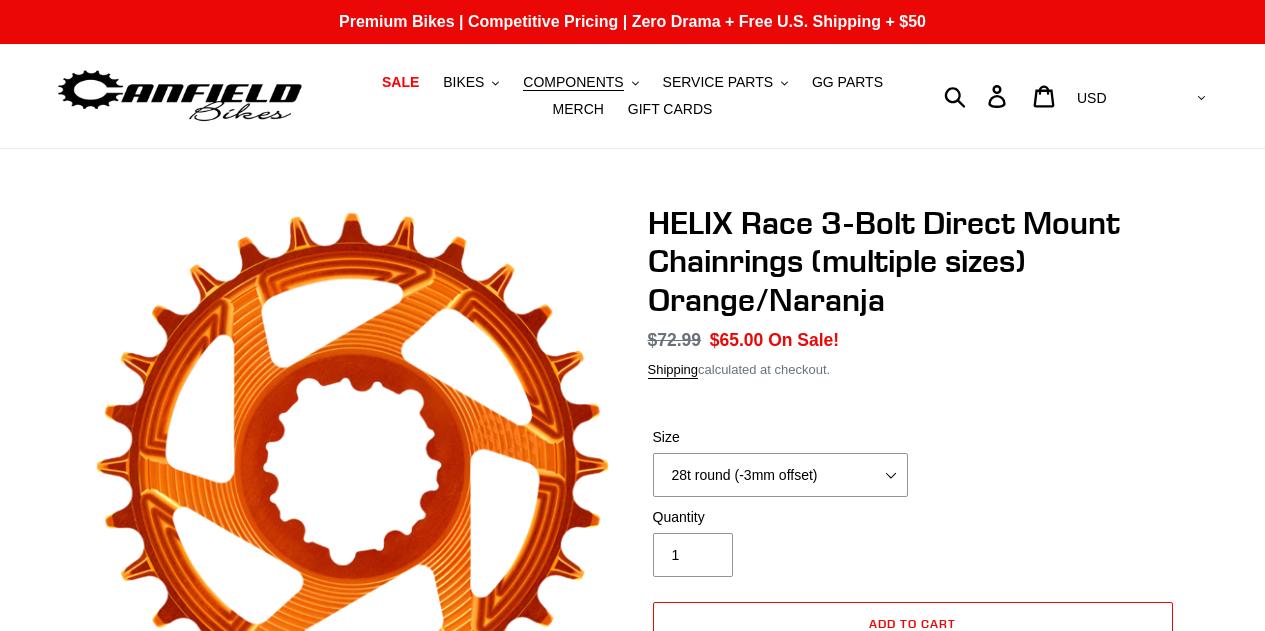 scroll, scrollTop: 0, scrollLeft: 0, axis: both 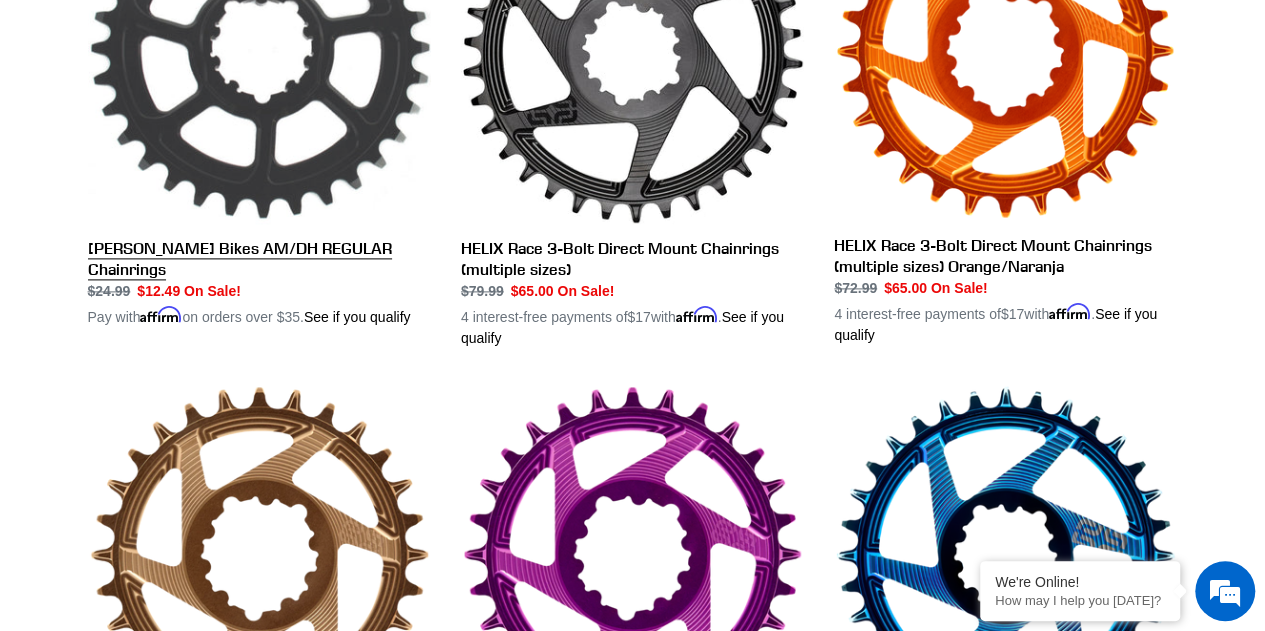 click on "[PERSON_NAME] Bikes AM/DH REGULAR Chainrings" at bounding box center [259, 104] 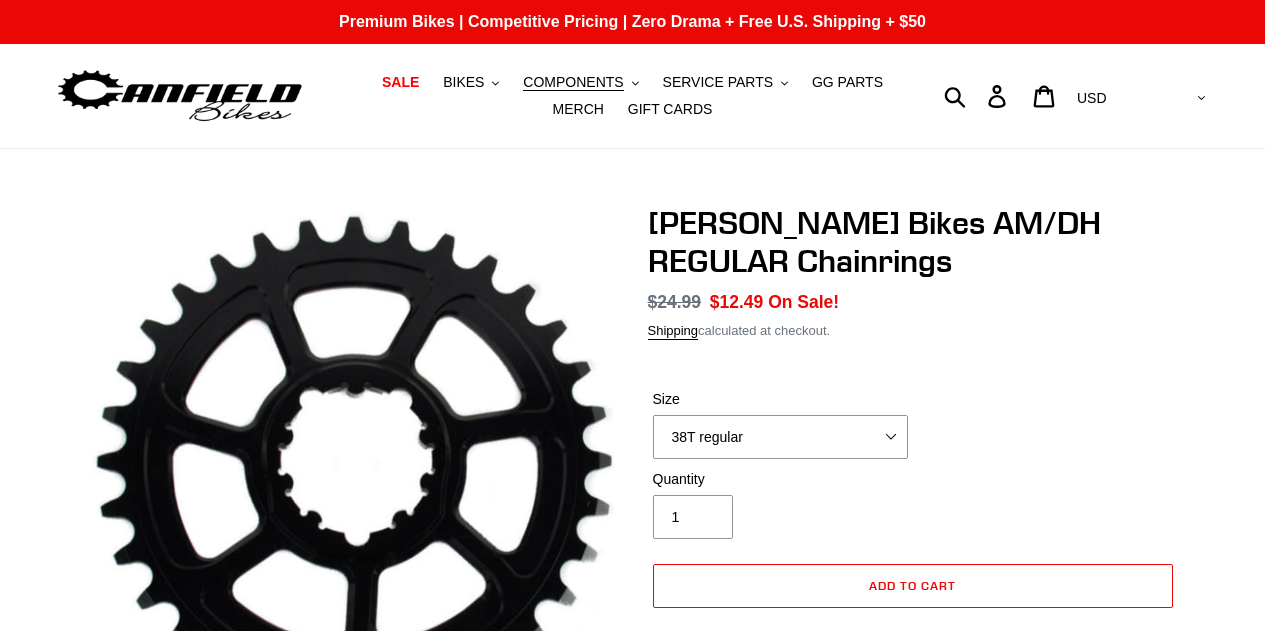 scroll, scrollTop: 0, scrollLeft: 0, axis: both 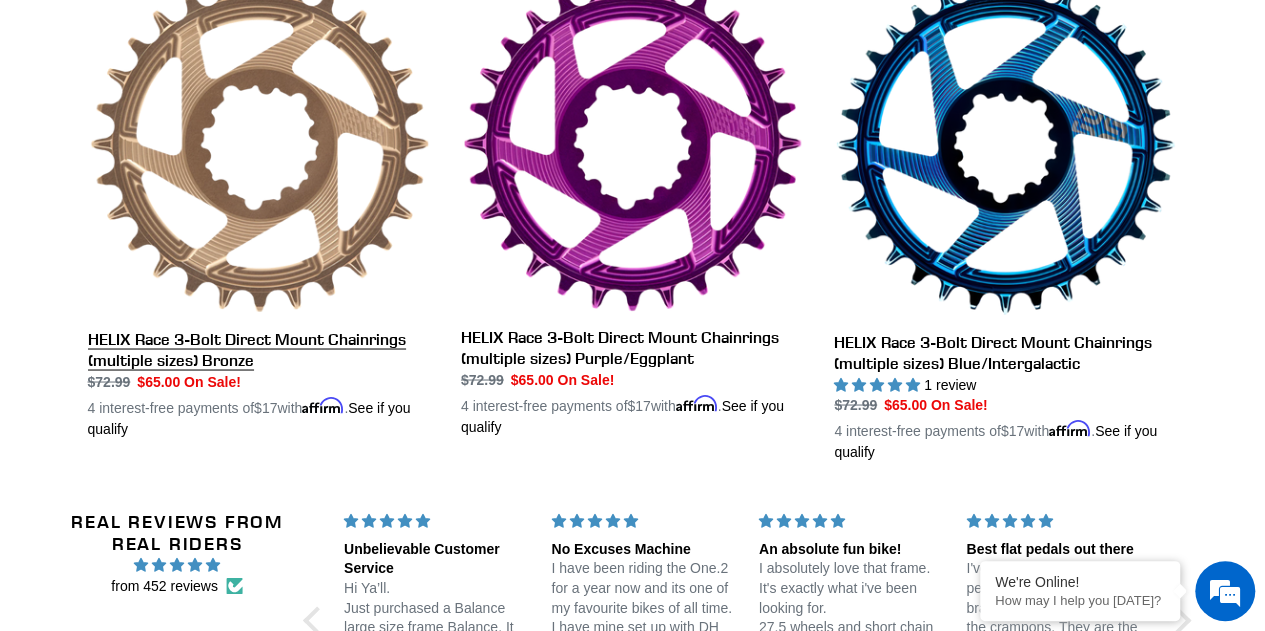 click on "HELIX Race 3-Bolt Direct Mount Chainrings (multiple sizes) Bronze" at bounding box center [259, 206] 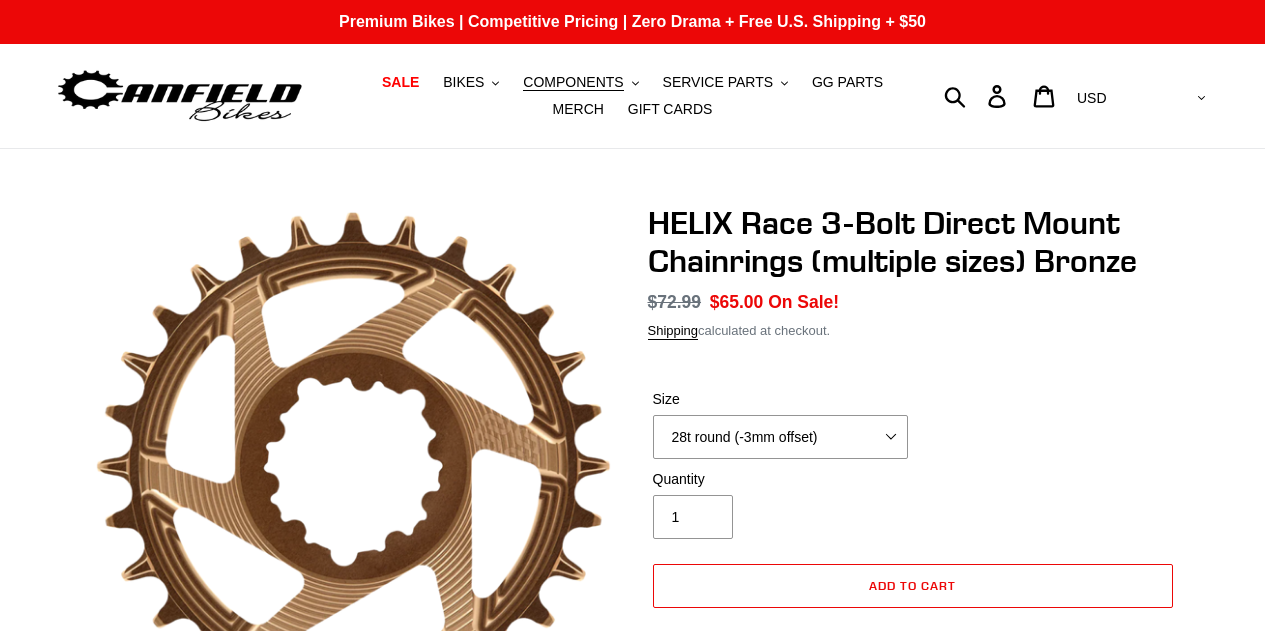 scroll, scrollTop: 0, scrollLeft: 0, axis: both 